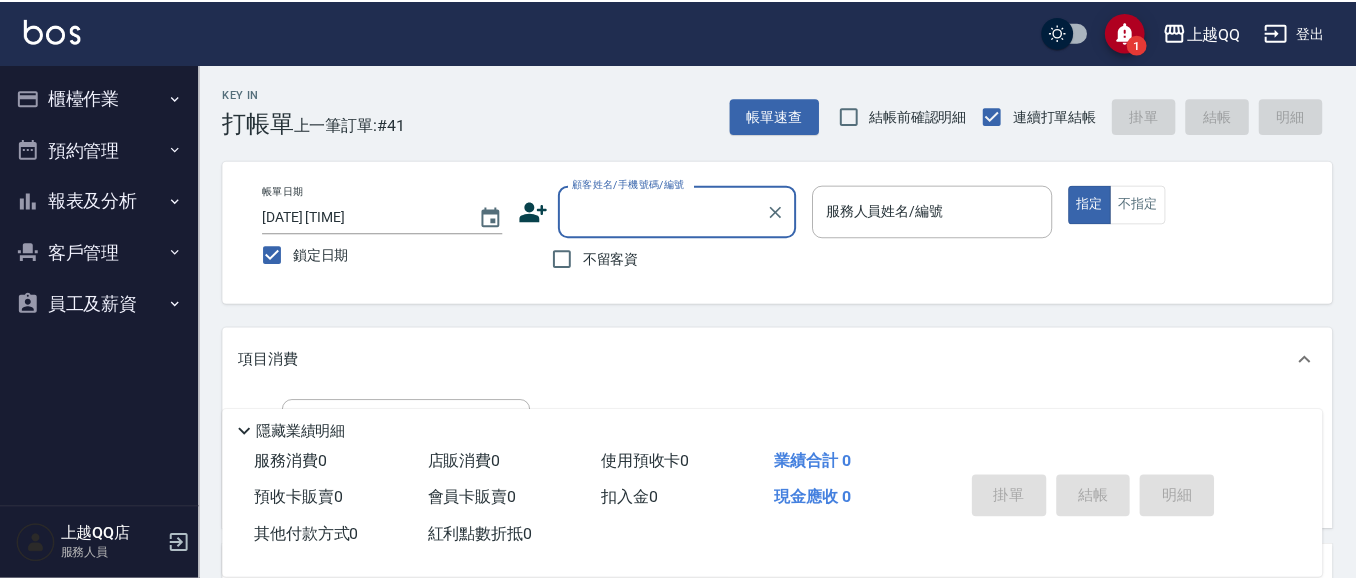 scroll, scrollTop: 0, scrollLeft: 0, axis: both 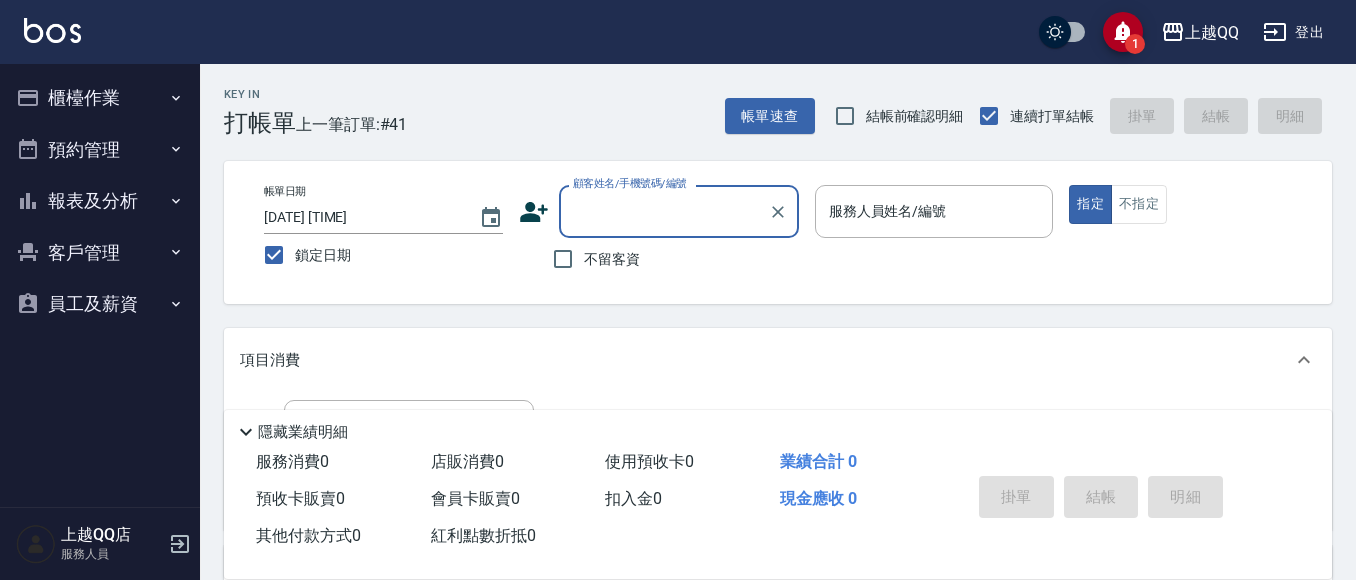 click on "櫃檯作業" at bounding box center [100, 98] 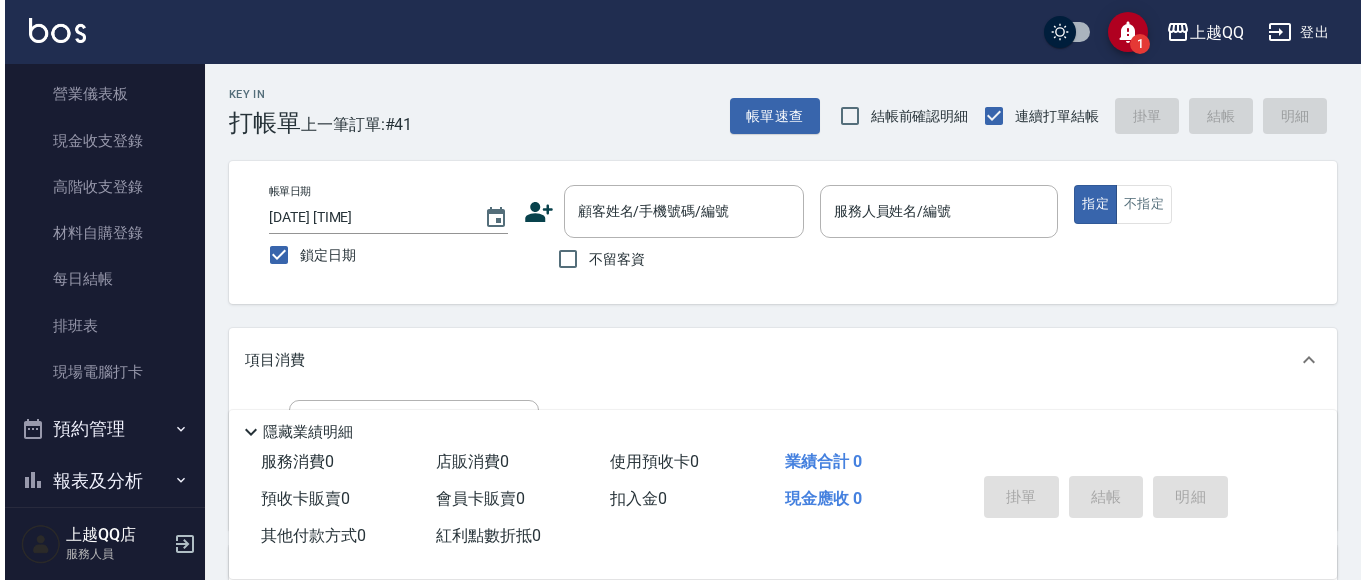 scroll, scrollTop: 200, scrollLeft: 0, axis: vertical 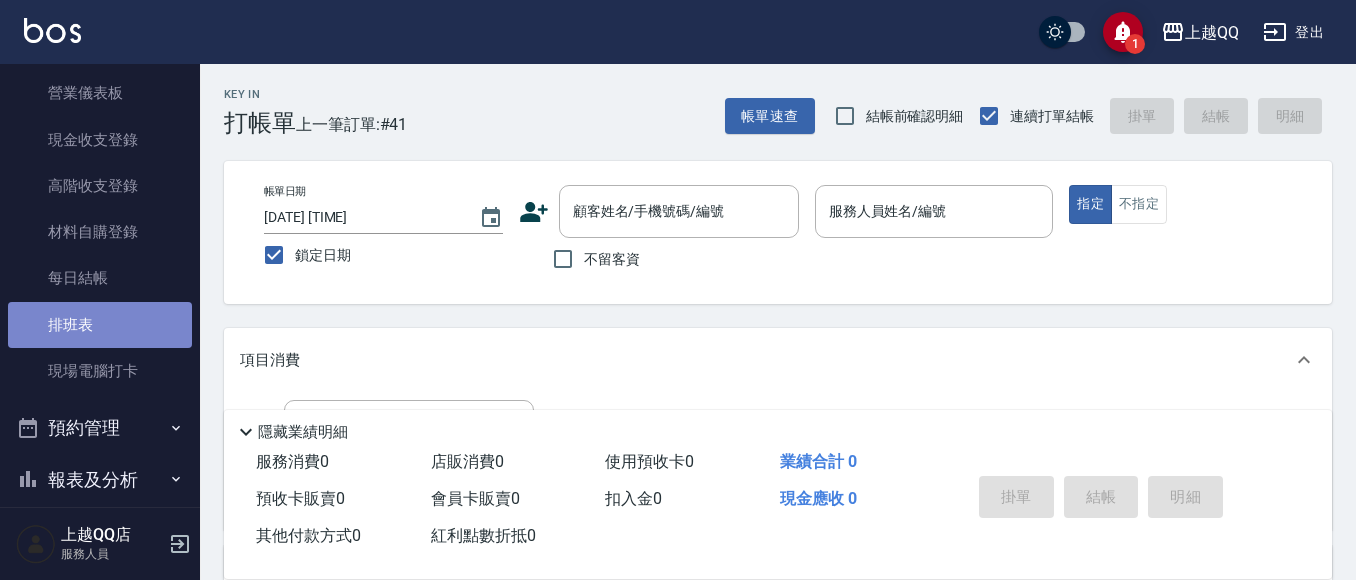 click on "排班表" at bounding box center (100, 325) 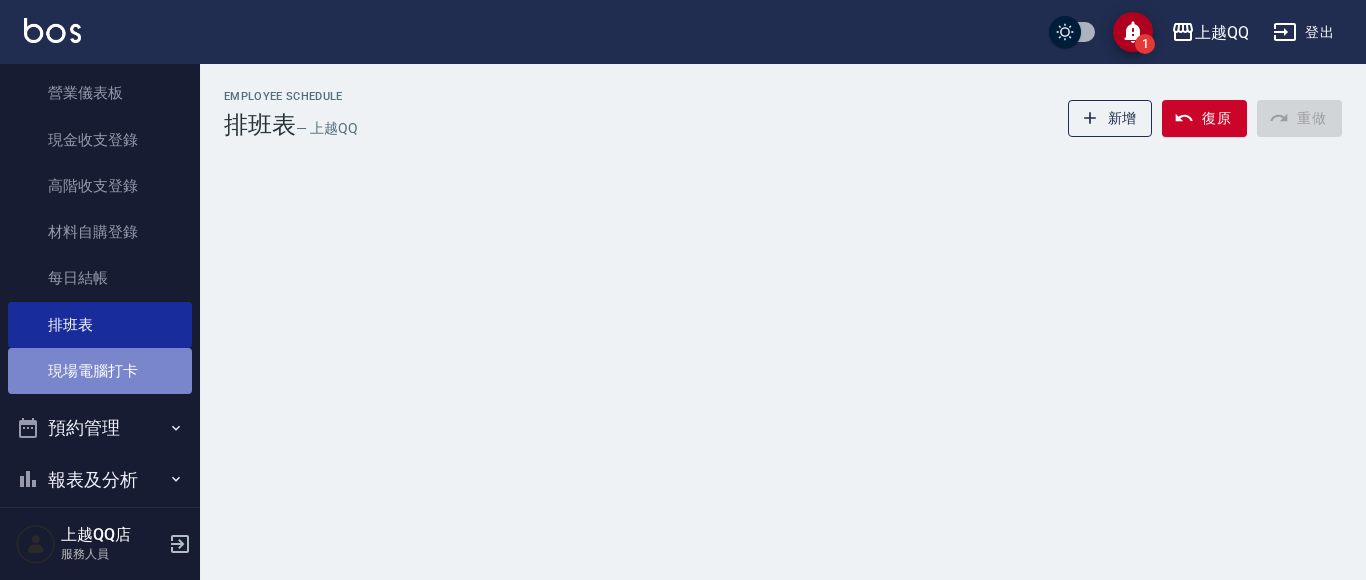 click on "現場電腦打卡" at bounding box center (100, 371) 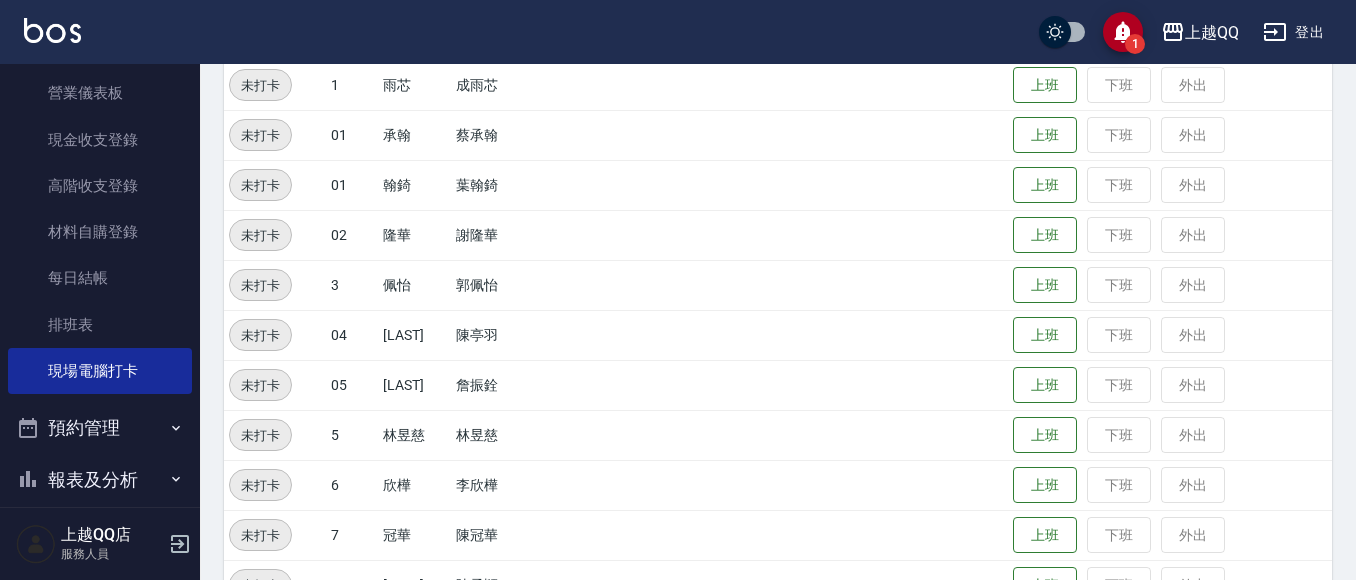 scroll, scrollTop: 300, scrollLeft: 0, axis: vertical 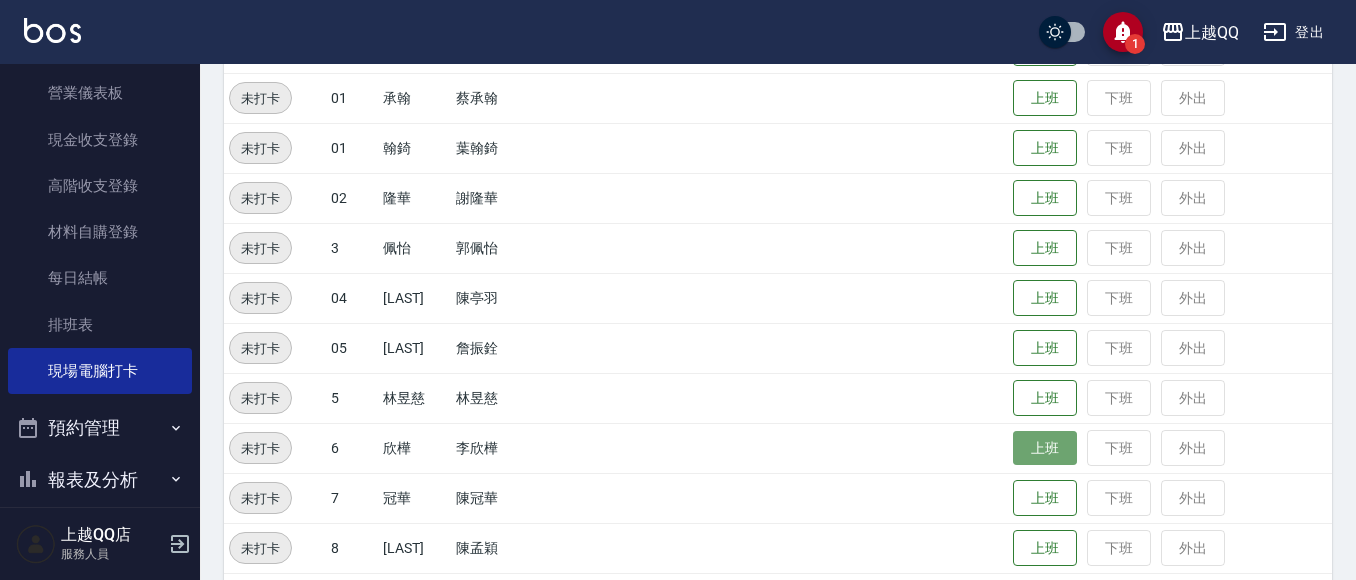 click on "上班" at bounding box center (1045, 448) 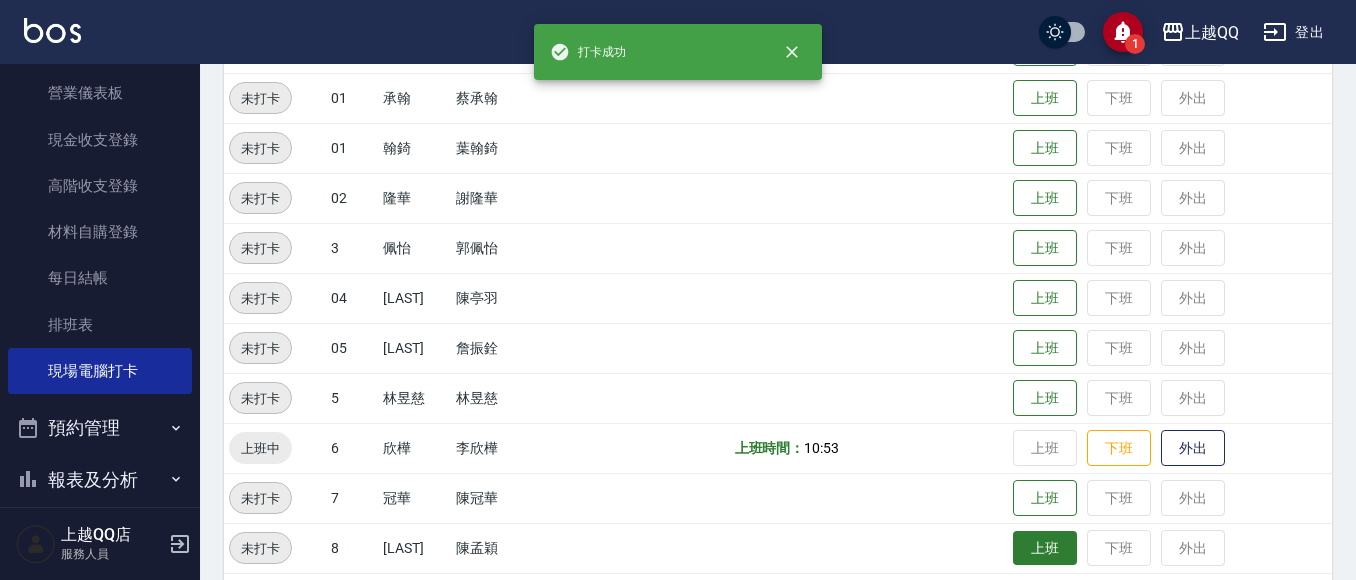 click on "上班" at bounding box center (1045, 548) 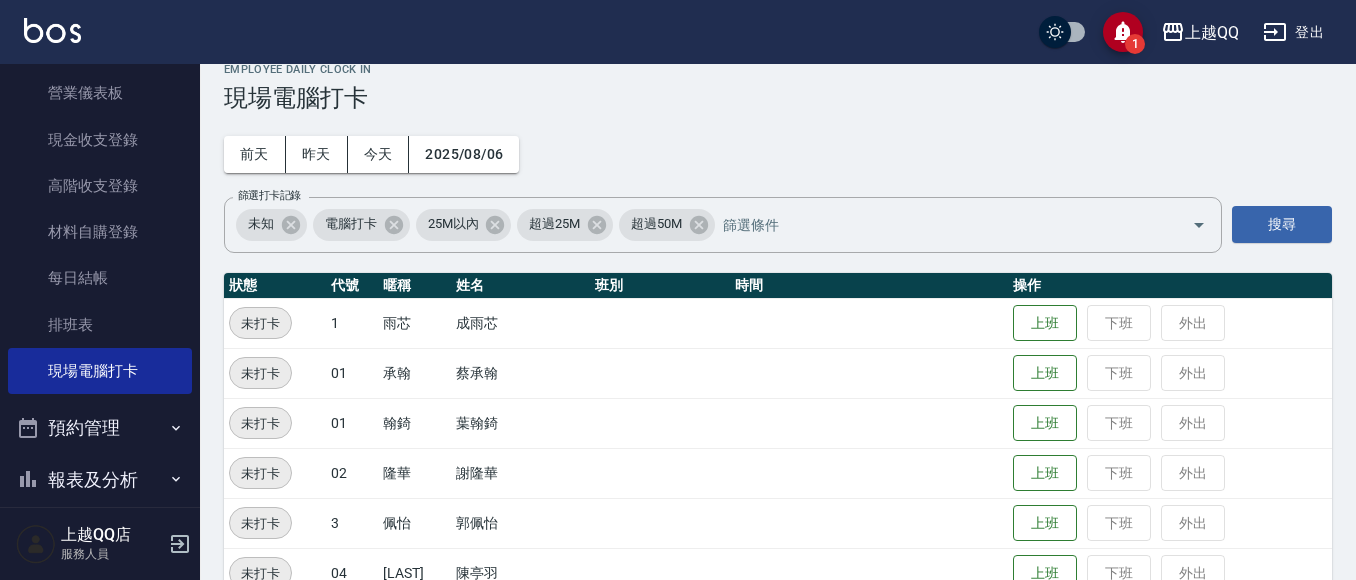 scroll, scrollTop: 0, scrollLeft: 0, axis: both 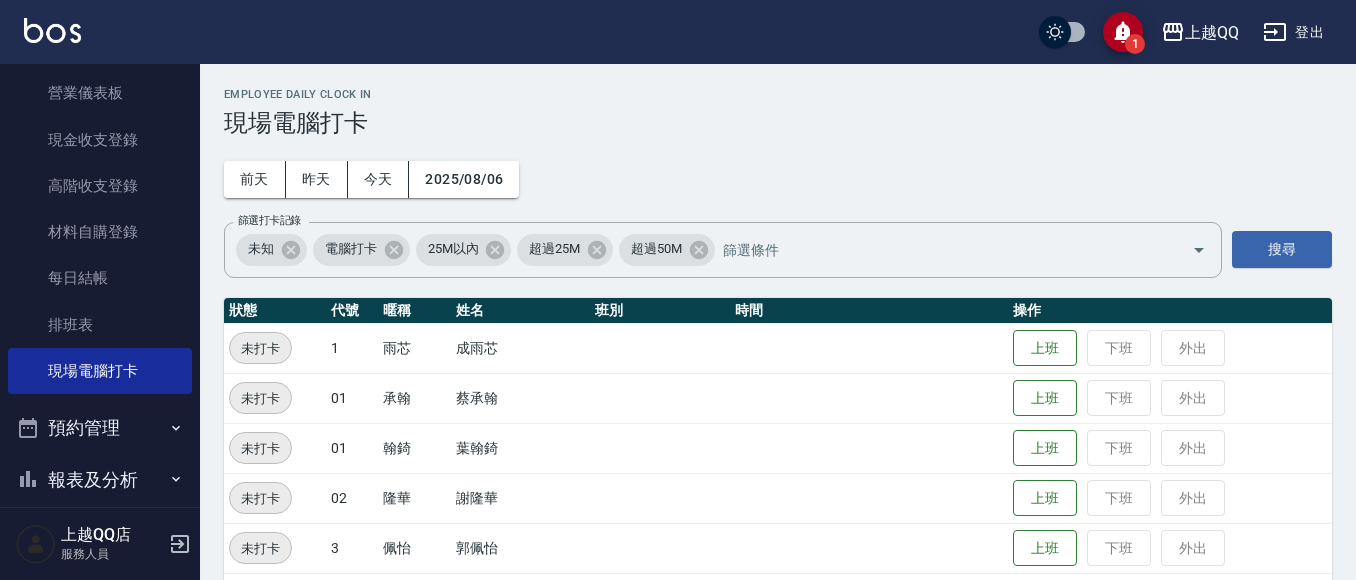 click at bounding box center [869, 348] 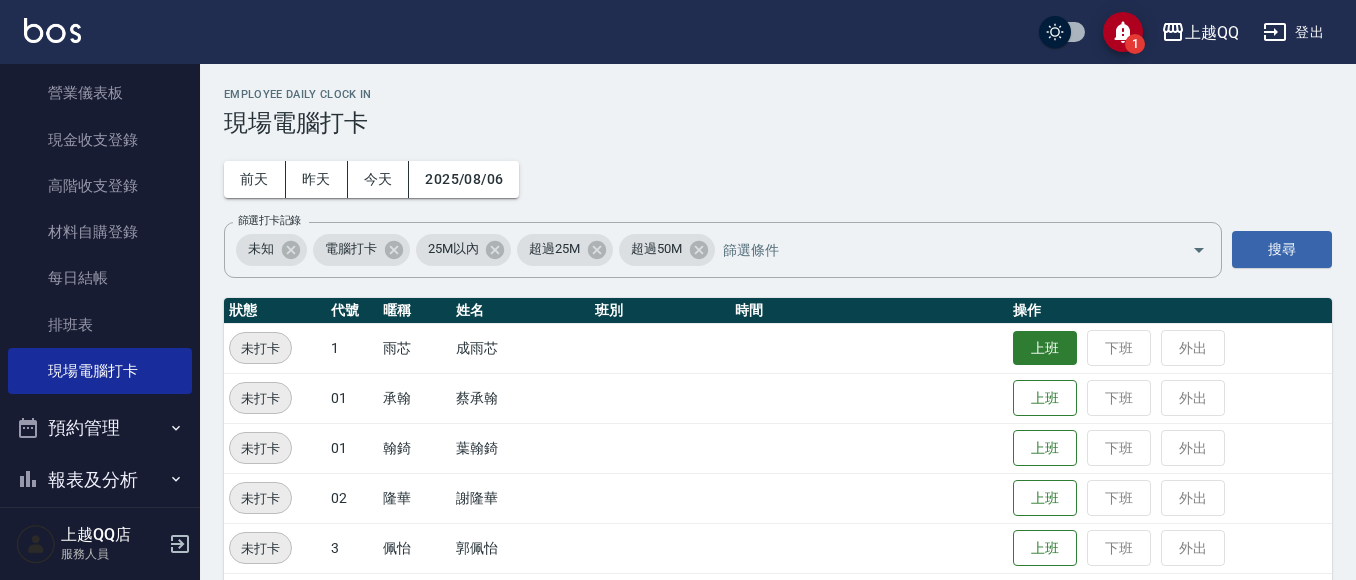 click on "上班" at bounding box center (1045, 348) 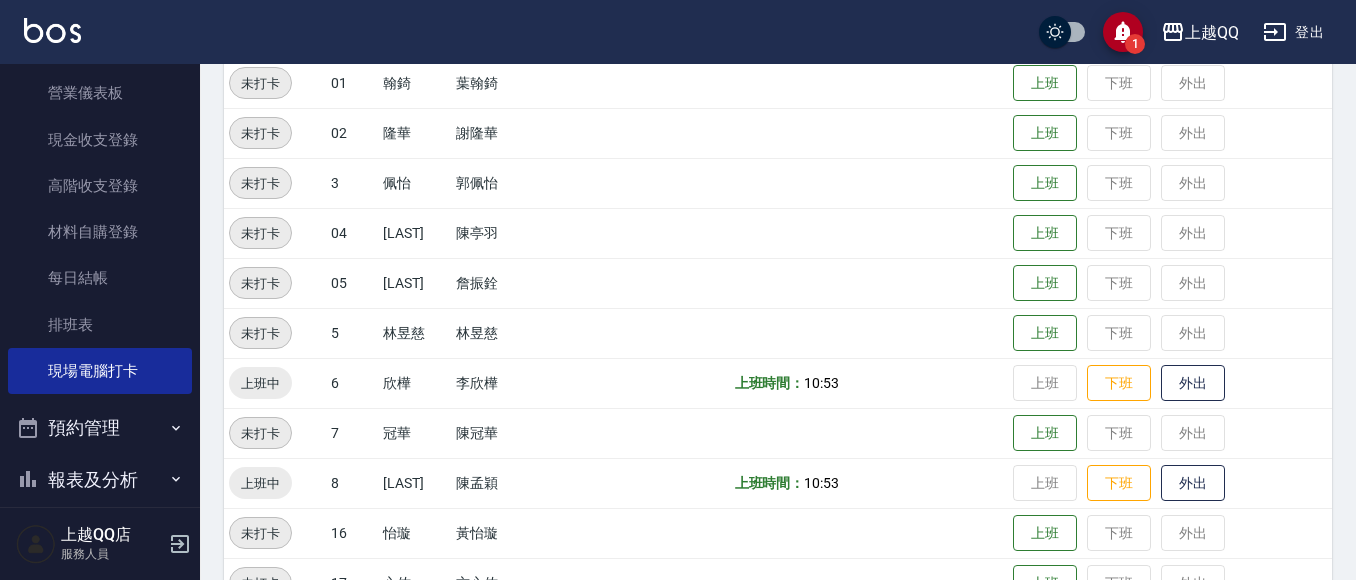 scroll, scrollTop: 400, scrollLeft: 0, axis: vertical 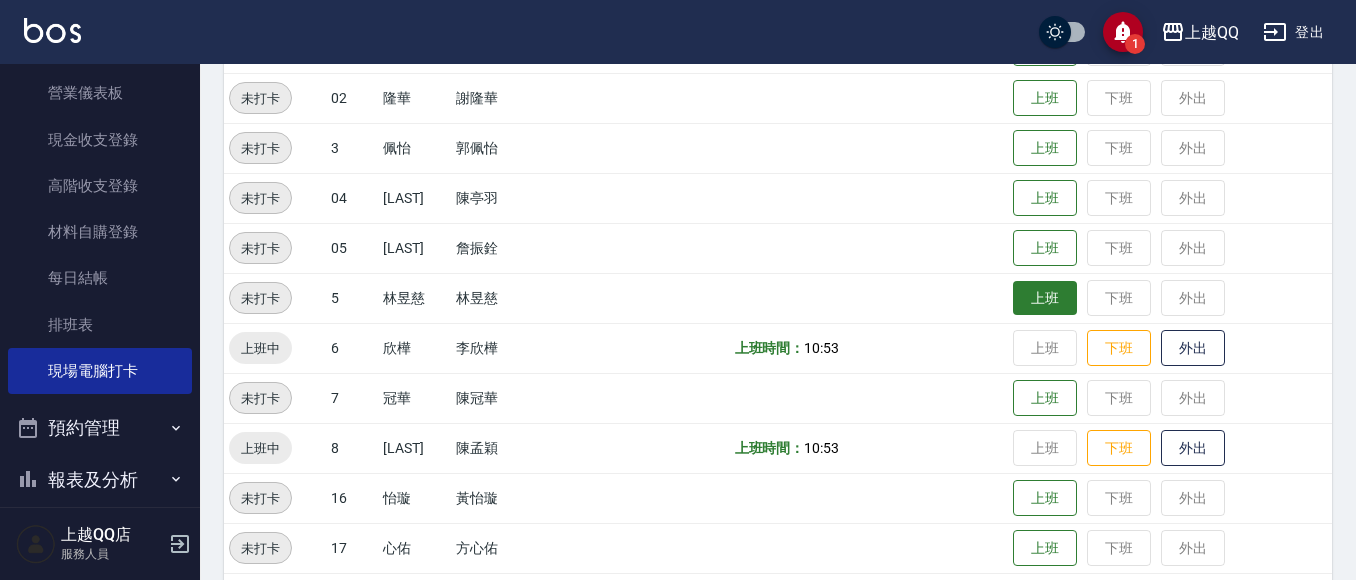 click on "上班" at bounding box center (1045, 298) 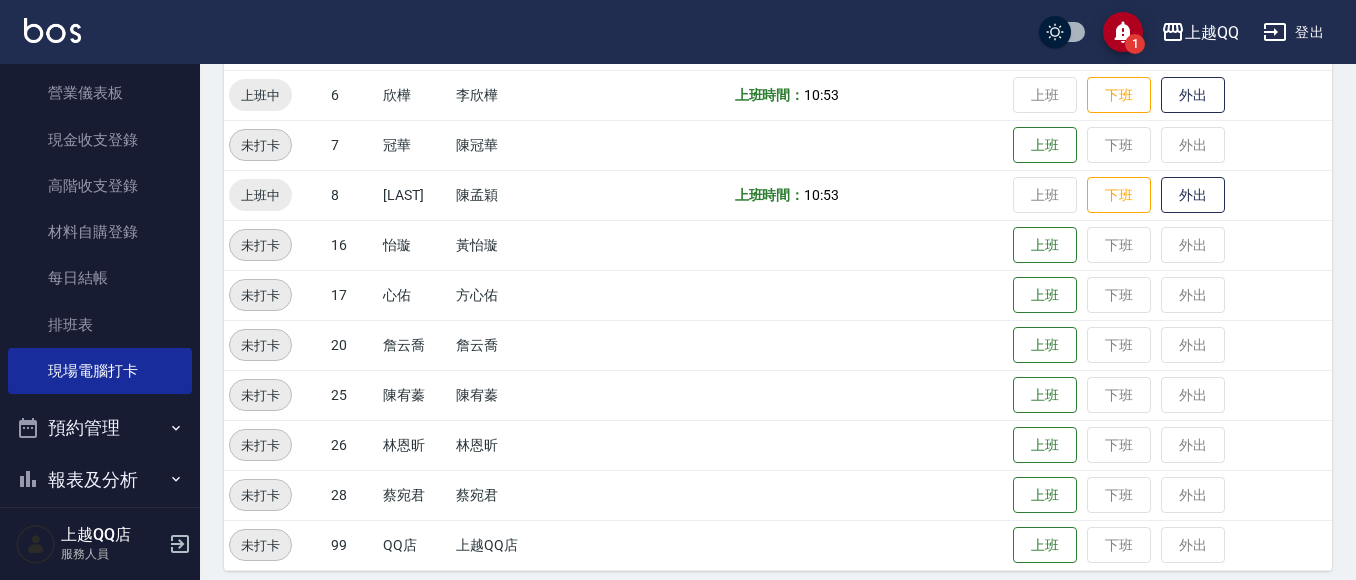 scroll, scrollTop: 668, scrollLeft: 0, axis: vertical 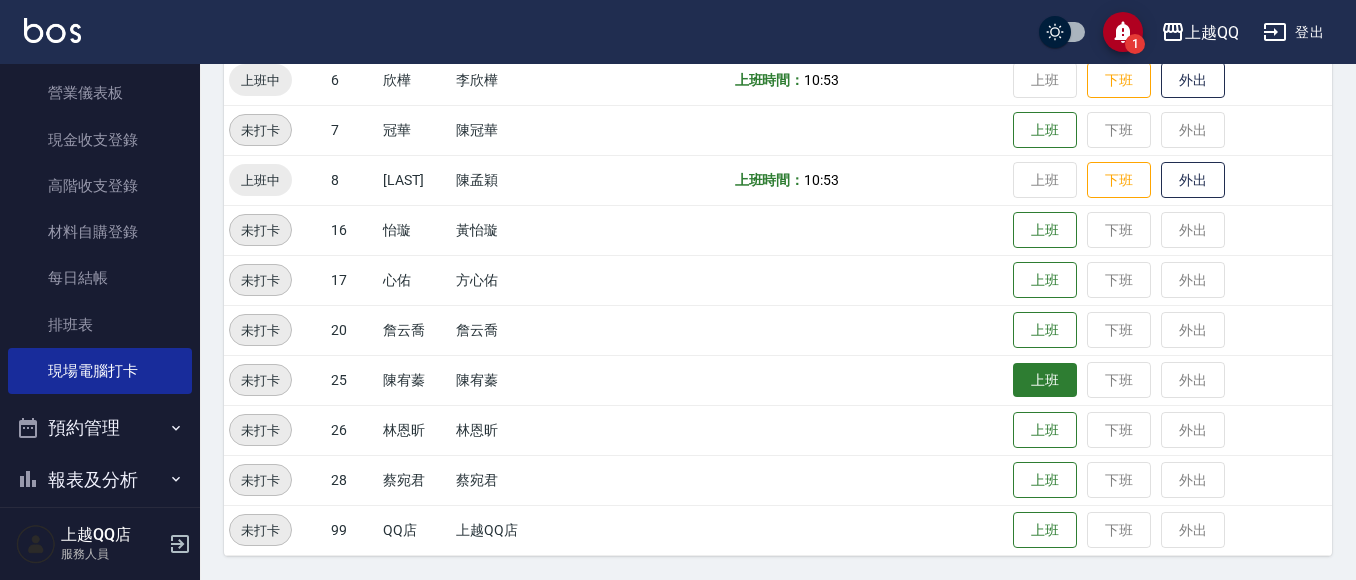 click on "上班" at bounding box center (1045, 380) 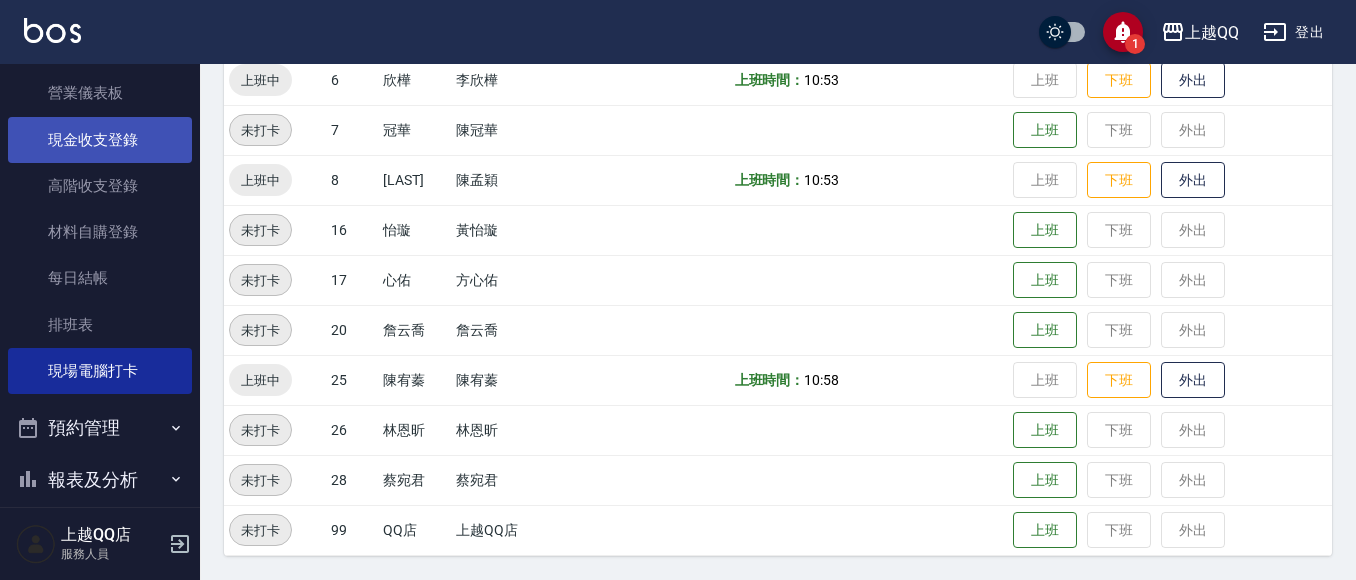 click on "現金收支登錄" at bounding box center [100, 140] 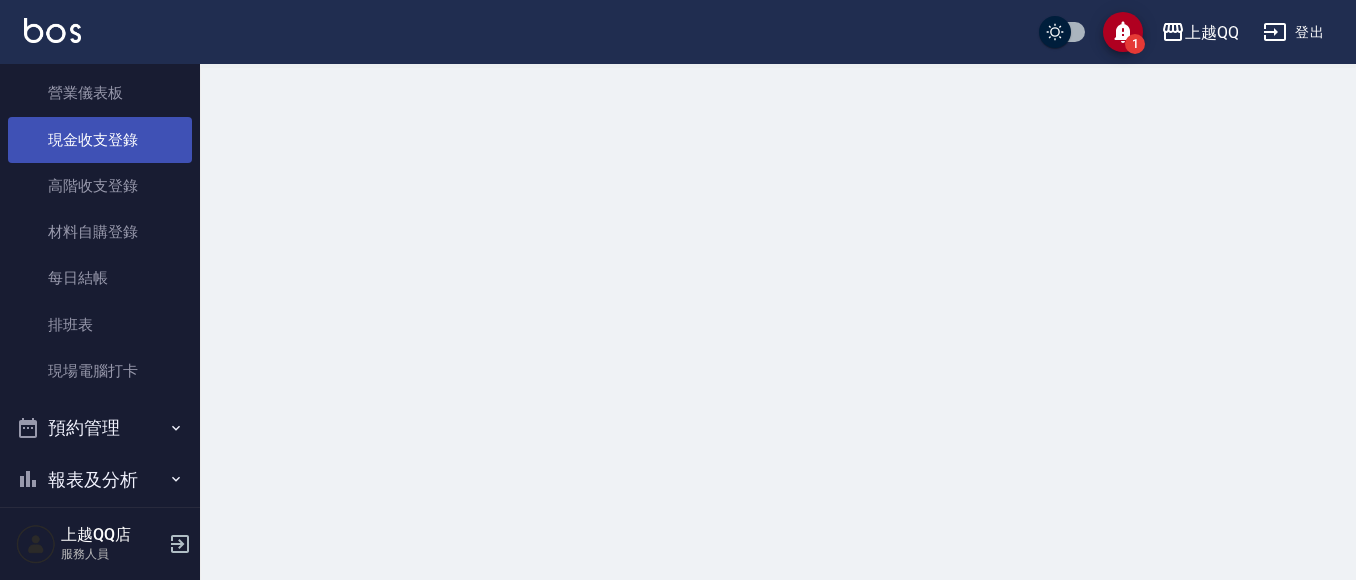 scroll, scrollTop: 0, scrollLeft: 0, axis: both 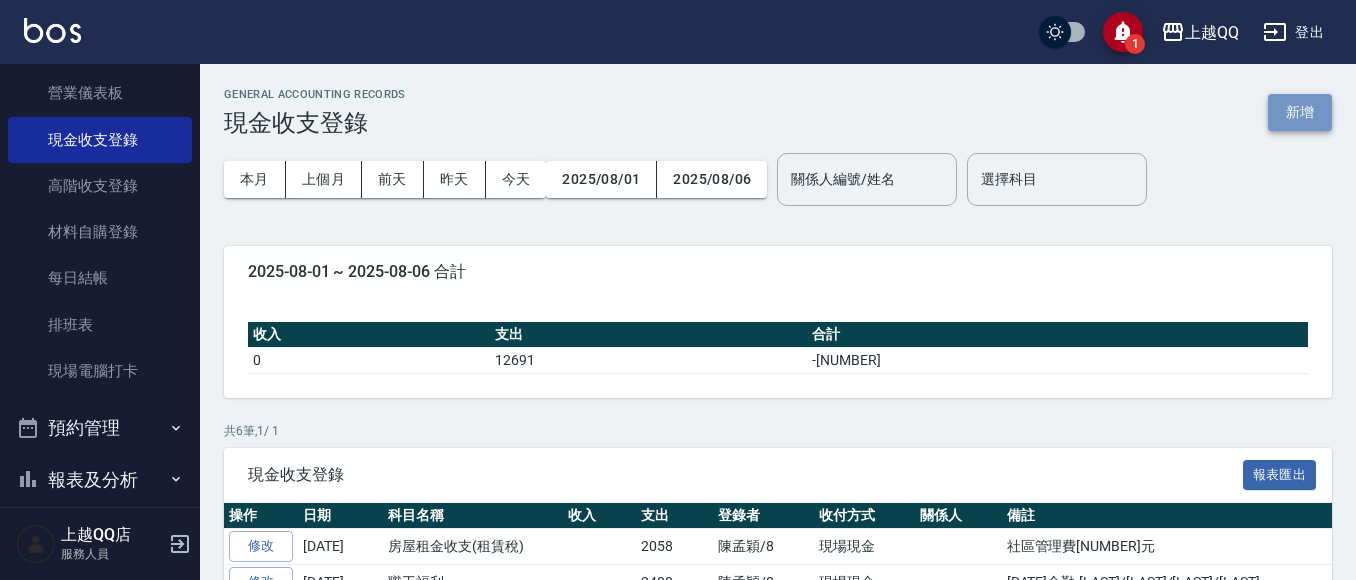 click on "新增" at bounding box center [1300, 112] 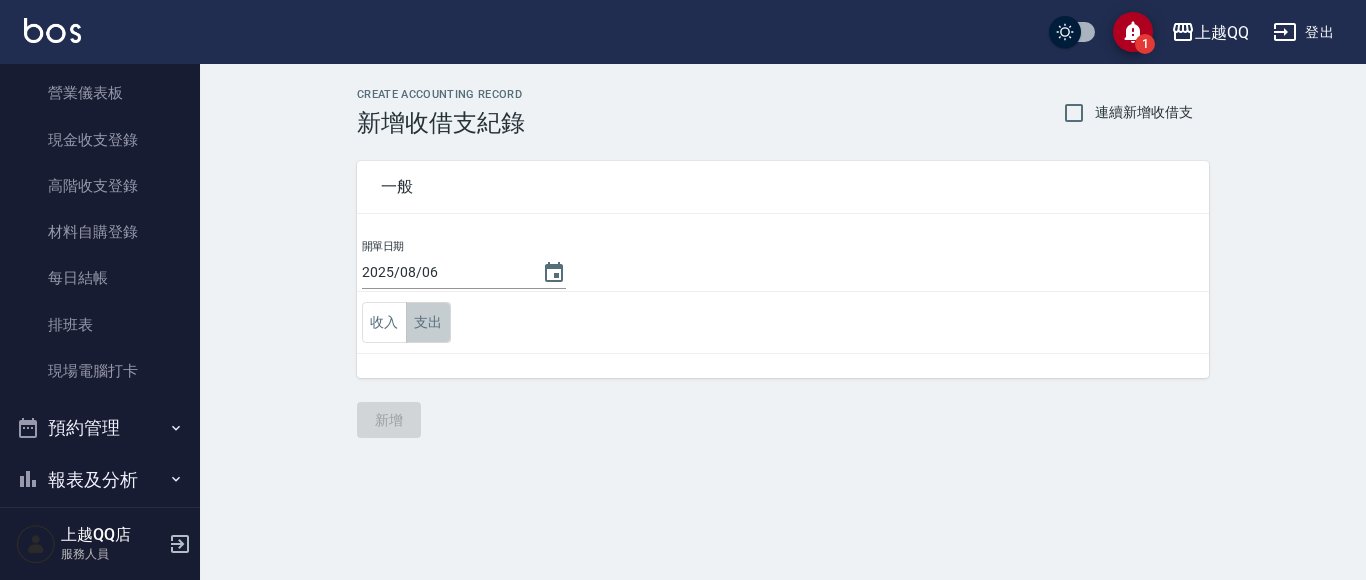 click on "支出" at bounding box center (428, 322) 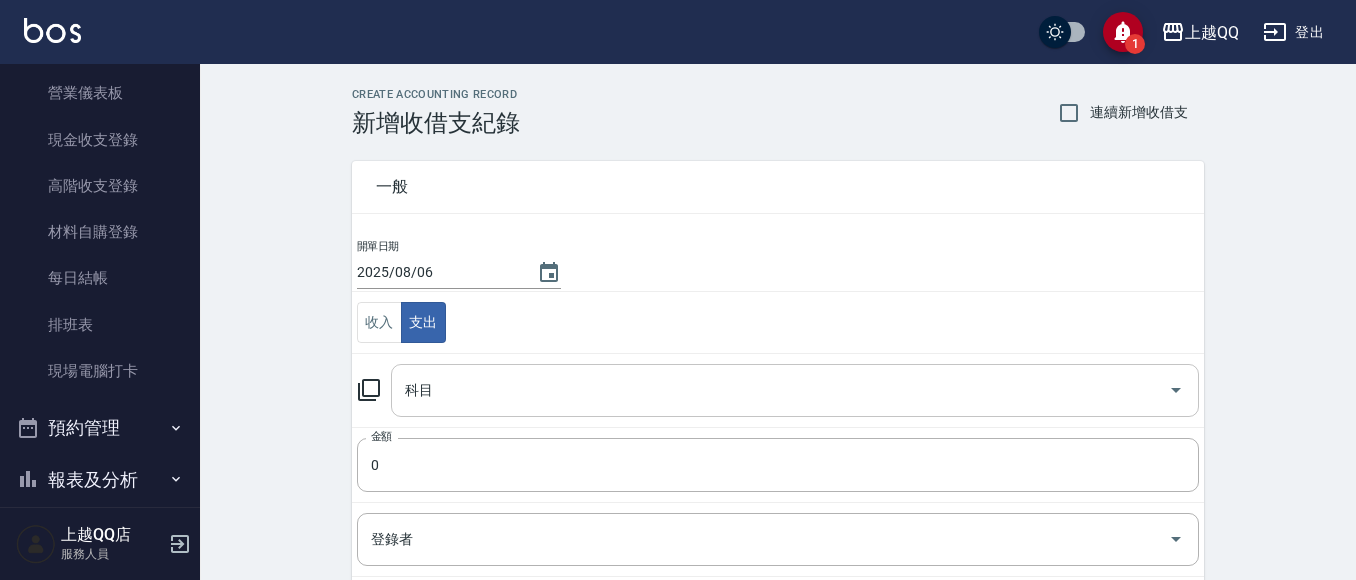 click 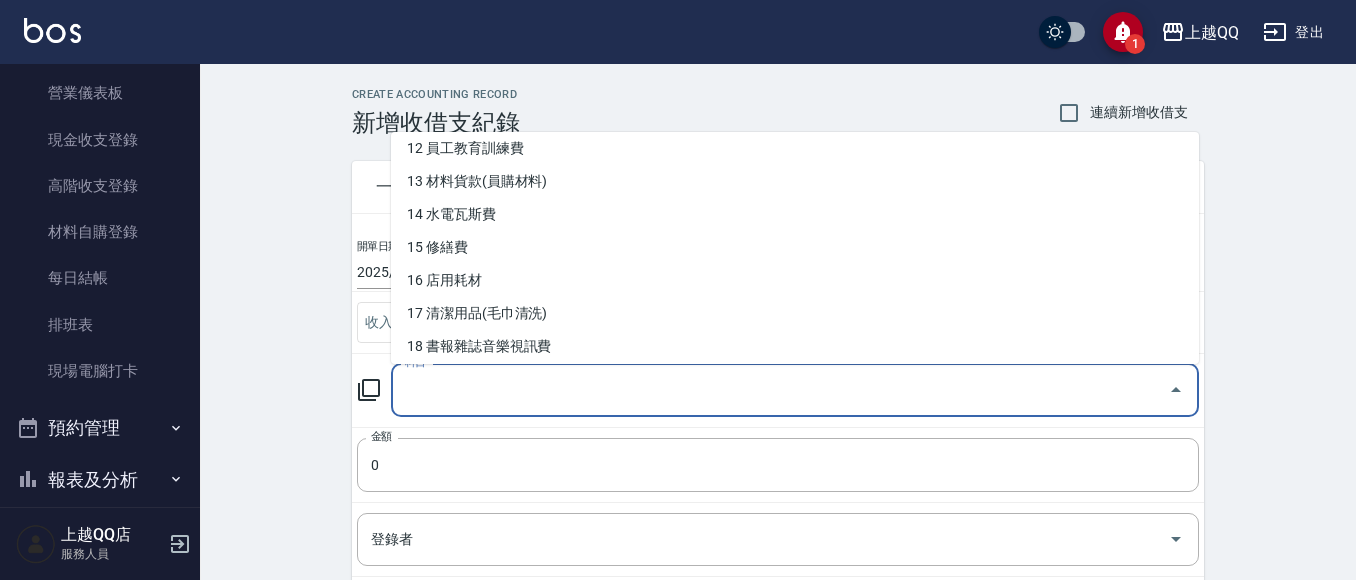 scroll, scrollTop: 568, scrollLeft: 0, axis: vertical 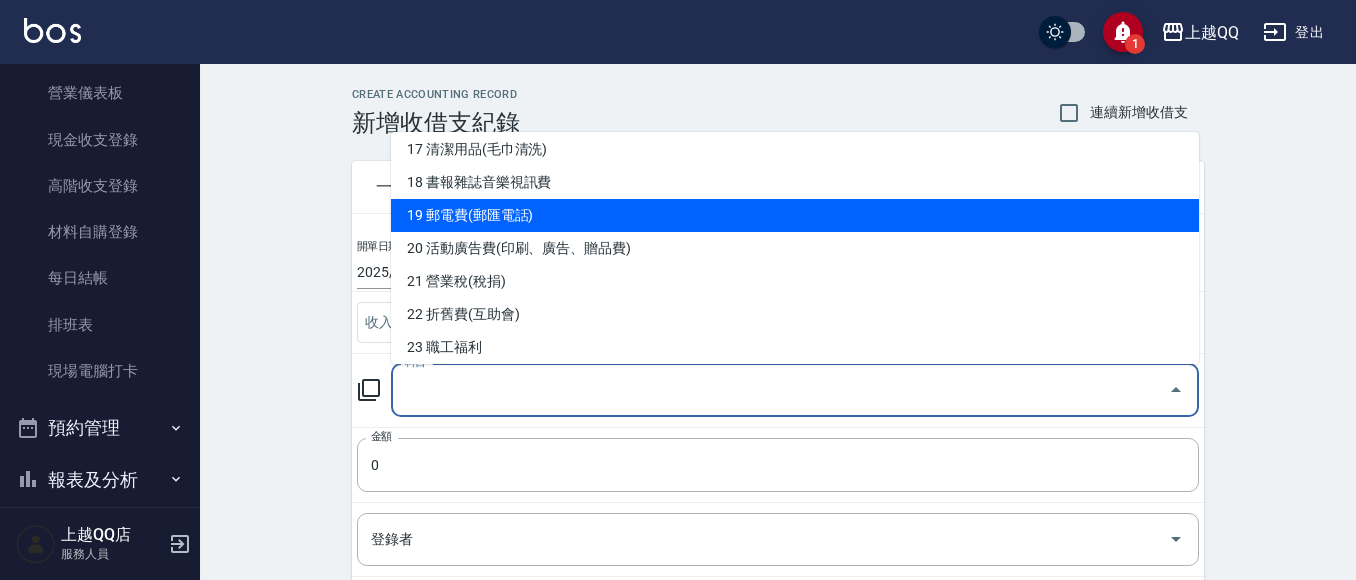 click on "19 郵電費(郵匯電話)" at bounding box center (795, 215) 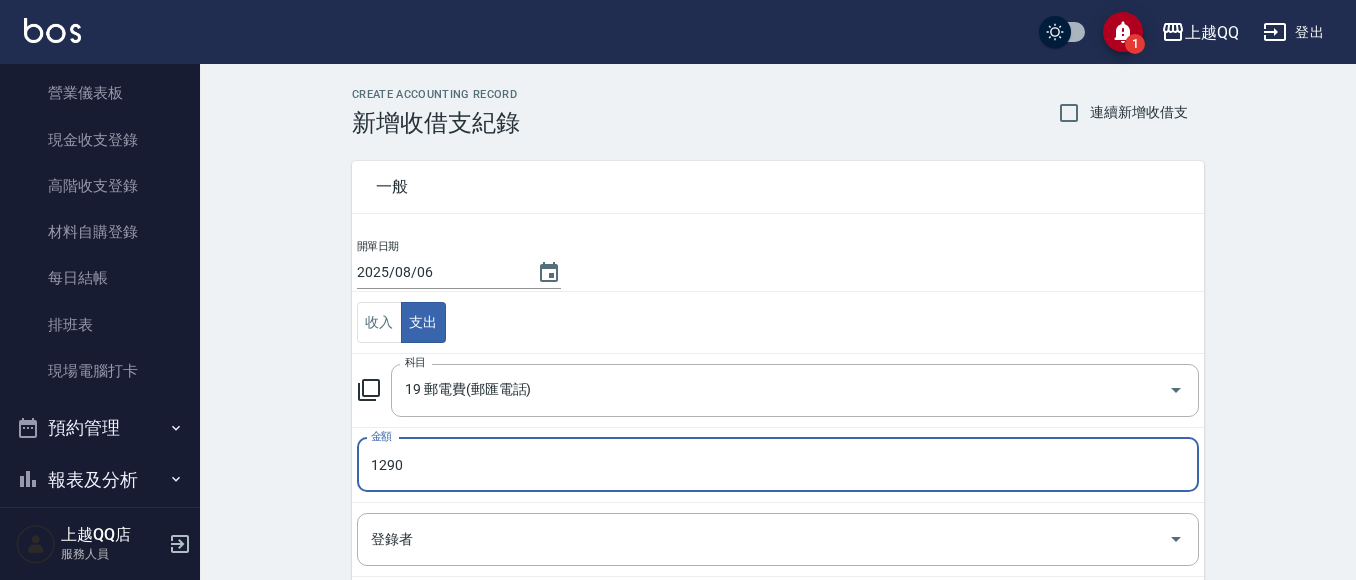 type on "1290" 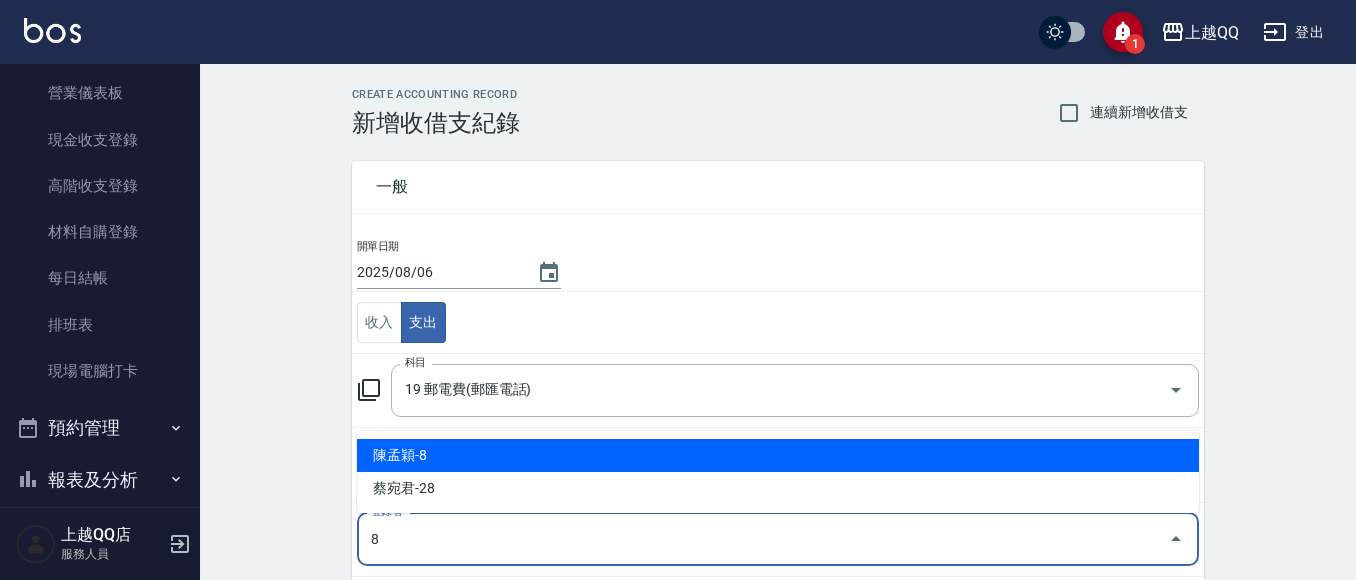 click on "陳孟穎-8" at bounding box center [778, 455] 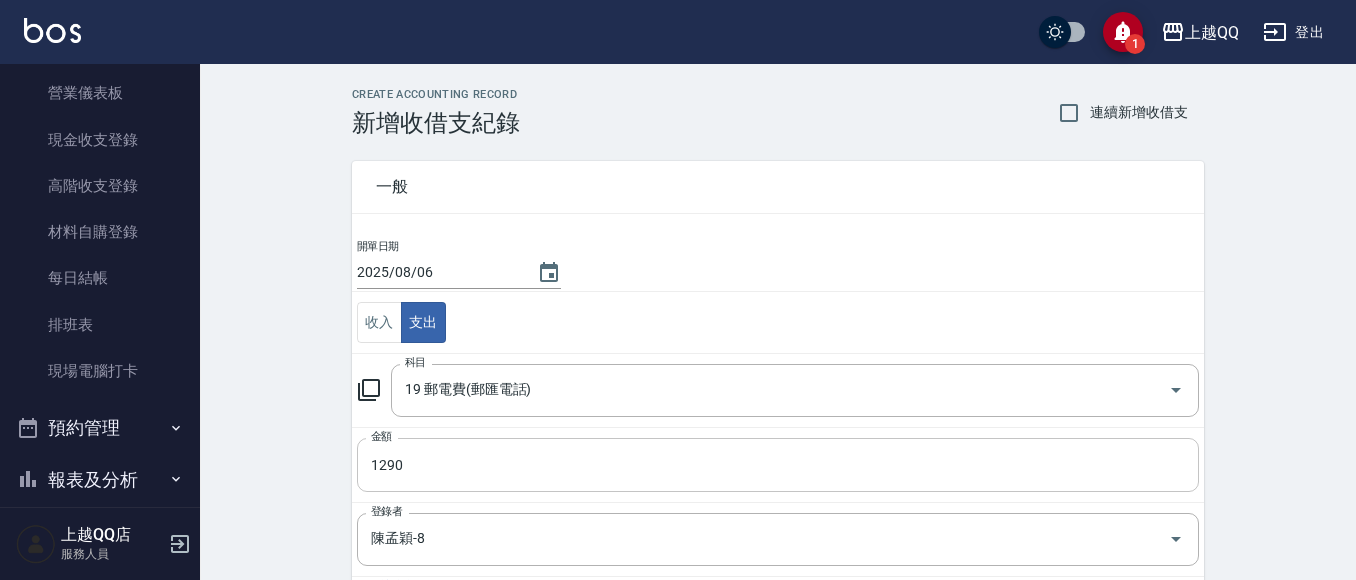 scroll, scrollTop: 303, scrollLeft: 0, axis: vertical 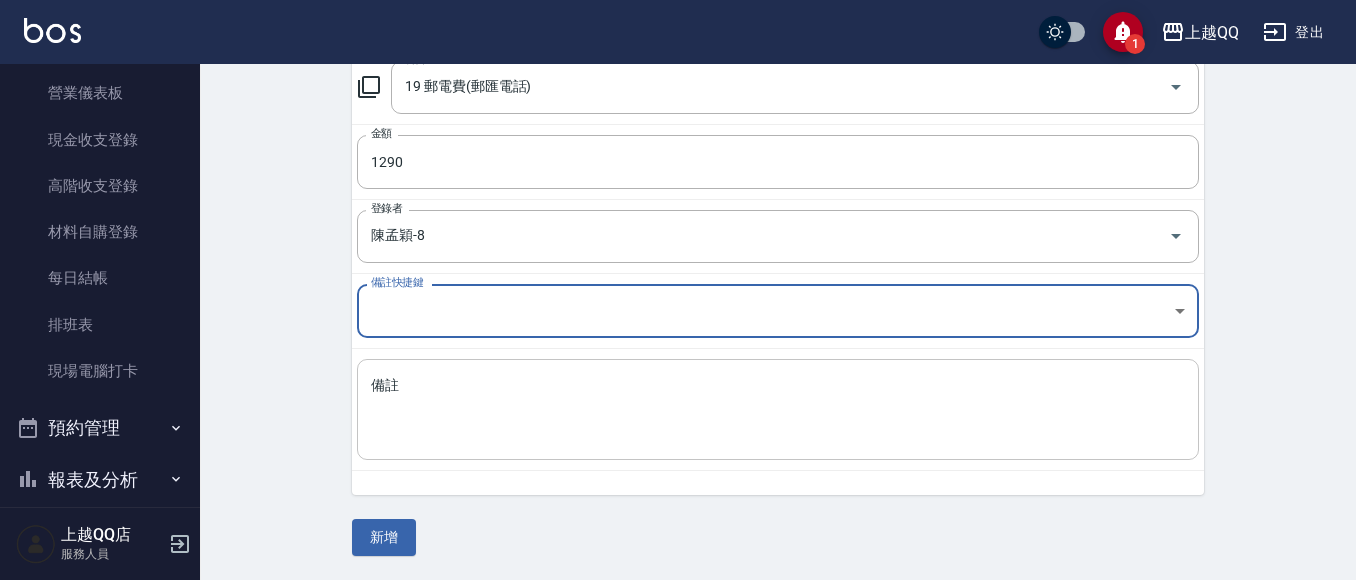 click on "x 備註" at bounding box center (778, 409) 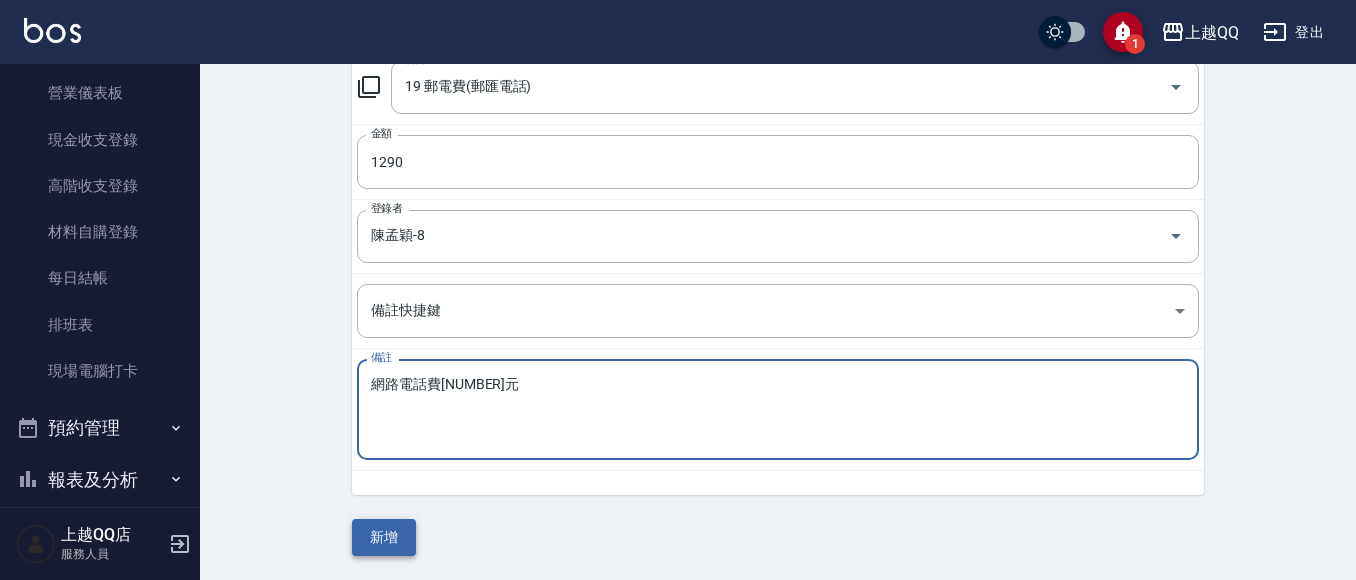 type on "網路電話費[NUMBER]元" 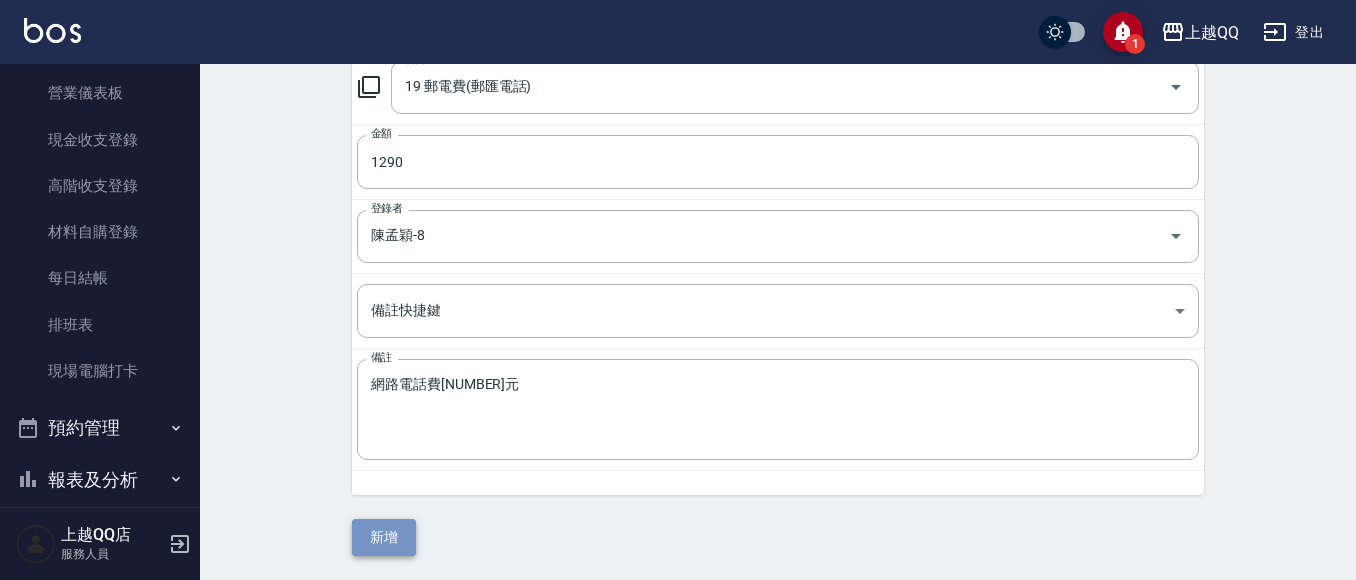 click on "新增" at bounding box center [384, 537] 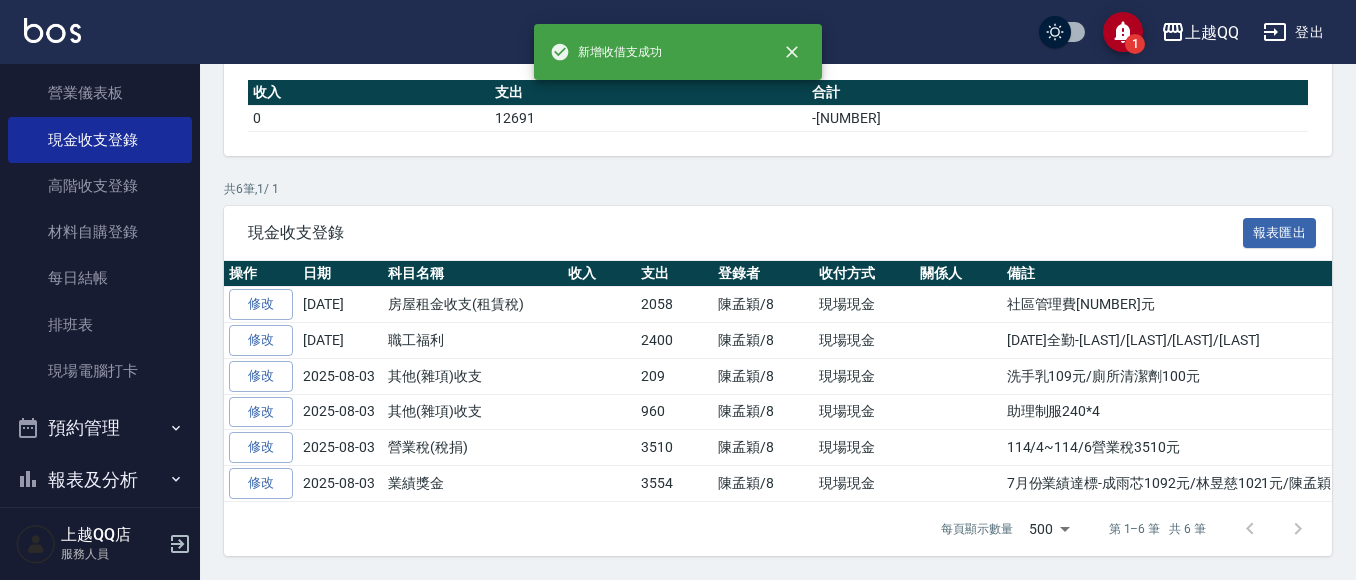 scroll, scrollTop: 0, scrollLeft: 0, axis: both 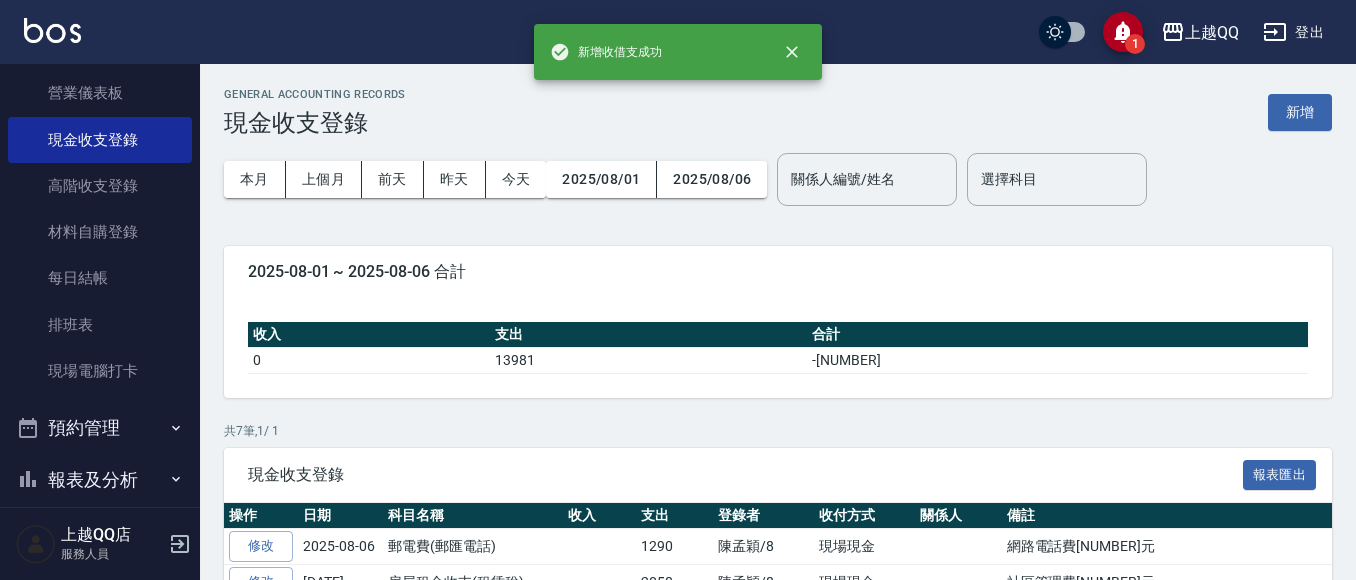click on "櫃檯作業 打帳單 帳單列表 掛單列表 營業儀表板 現金收支登錄 高階收支登錄 材料自購登錄 每日結帳 排班表 現場電腦打卡 預約管理 預約管理 單日預約紀錄 單週預約紀錄 報表及分析 報表目錄 店家日報表 互助日報表 互助排行榜 互助點數明細 互助業績報表 全店業績分析表 設計師日報表 設計師業績分析表 設計師業績月報表 設計師排行榜 商品銷售排行榜 商品消耗明細 店販抽成明細 顧客入金餘額表 每日非現金明細 每日收支明細 收支分類明細表 客戶管理 客戶列表 卡券管理 入金管理 員工及薪資 員工列表 全店打卡記錄" at bounding box center (100, 285) 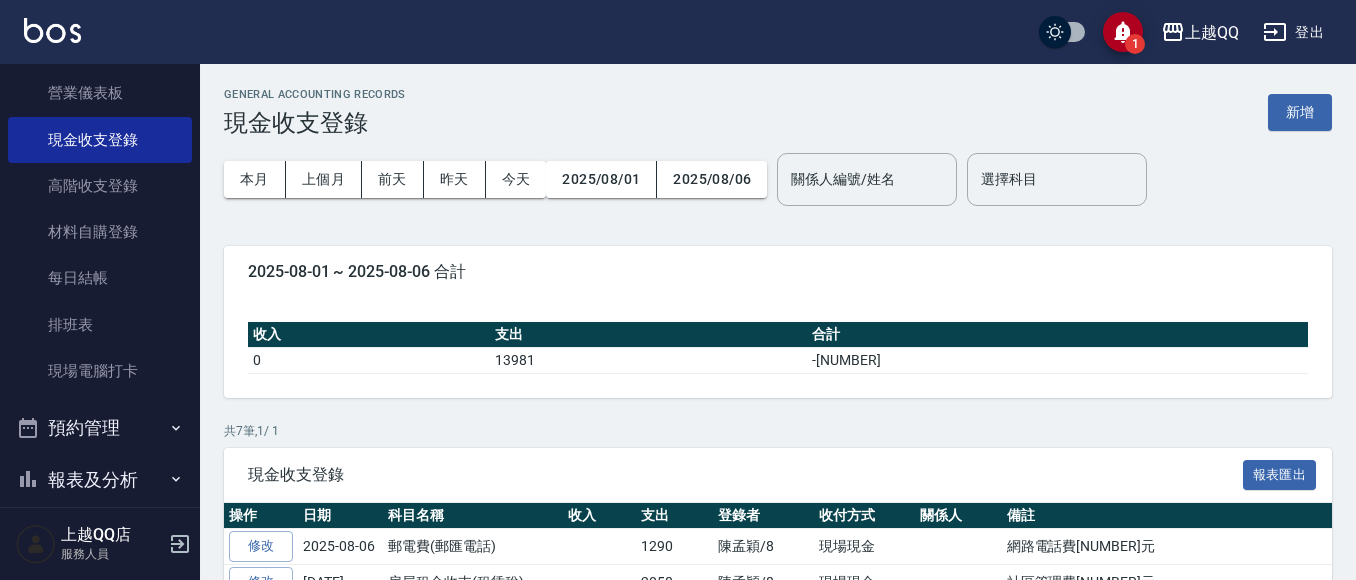 scroll, scrollTop: 0, scrollLeft: 0, axis: both 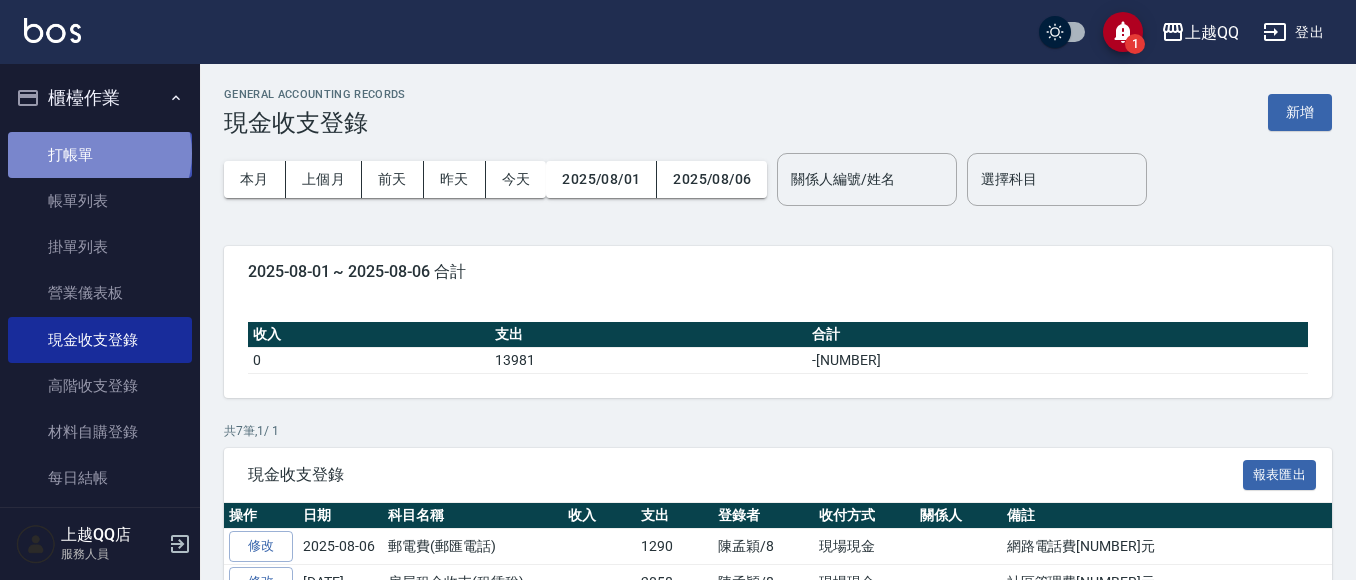 click on "打帳單" at bounding box center (100, 155) 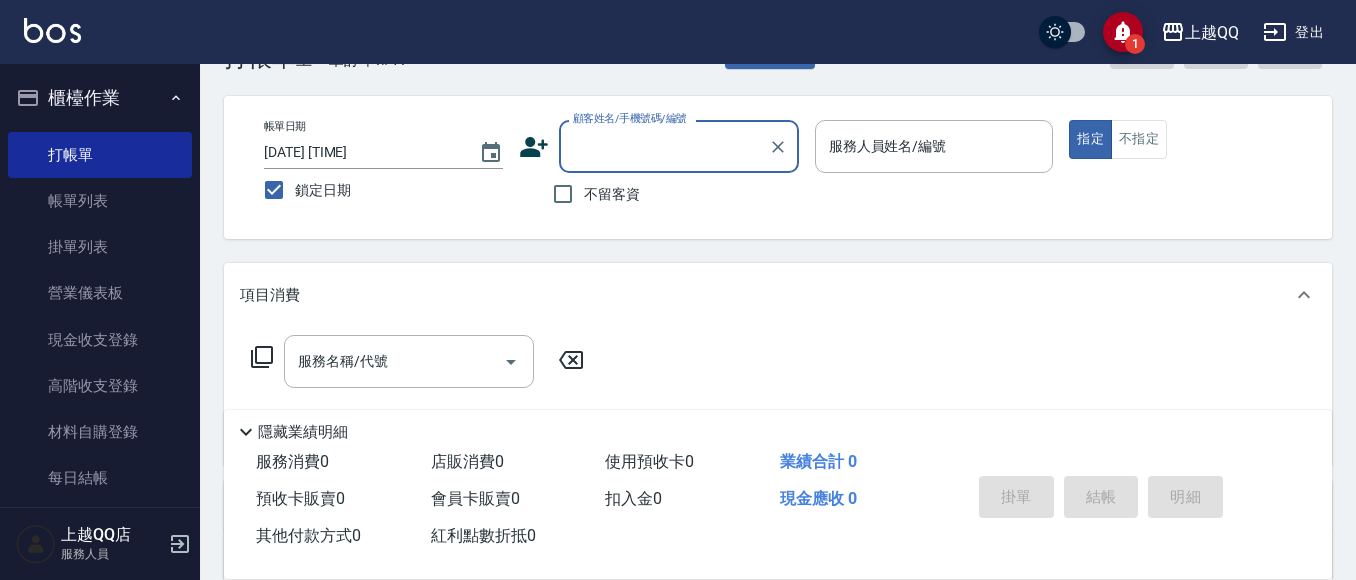 scroll, scrollTop: 100, scrollLeft: 0, axis: vertical 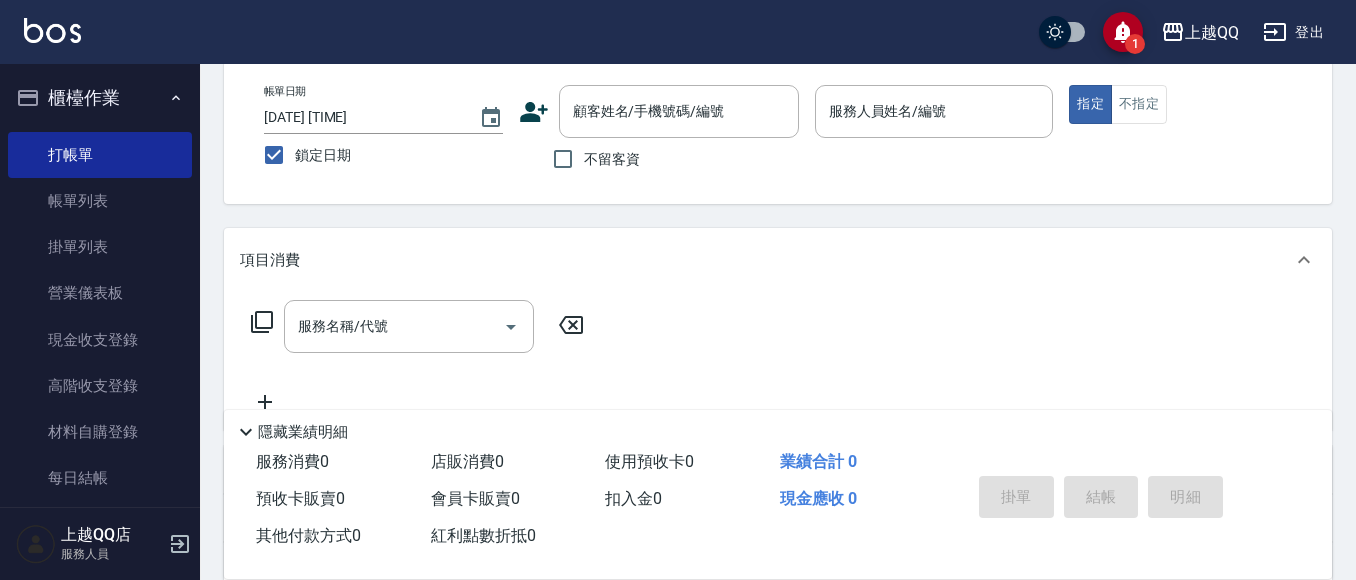 click on "不留客資" at bounding box center [612, 159] 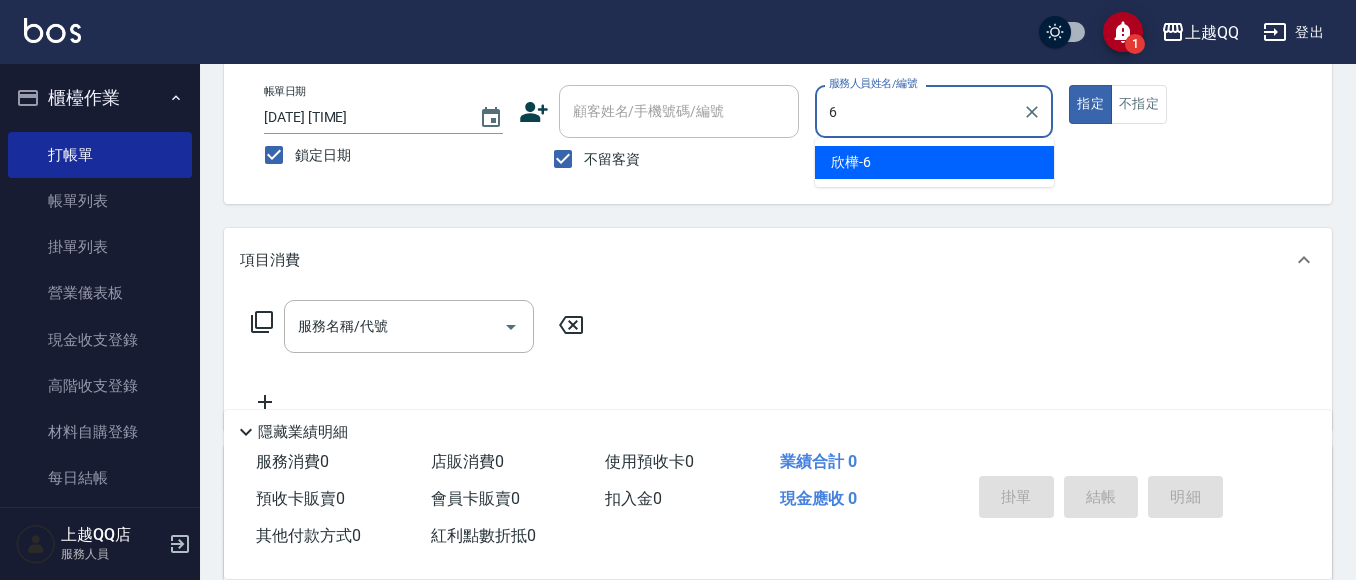 type on "欣樺-6" 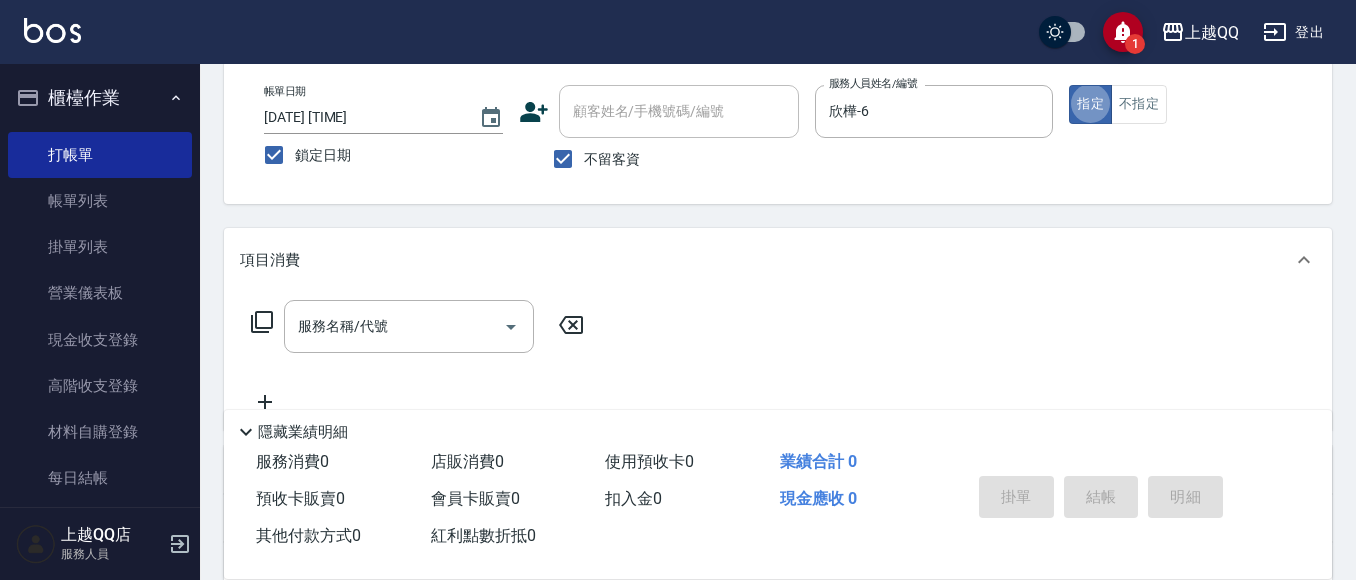 type on "true" 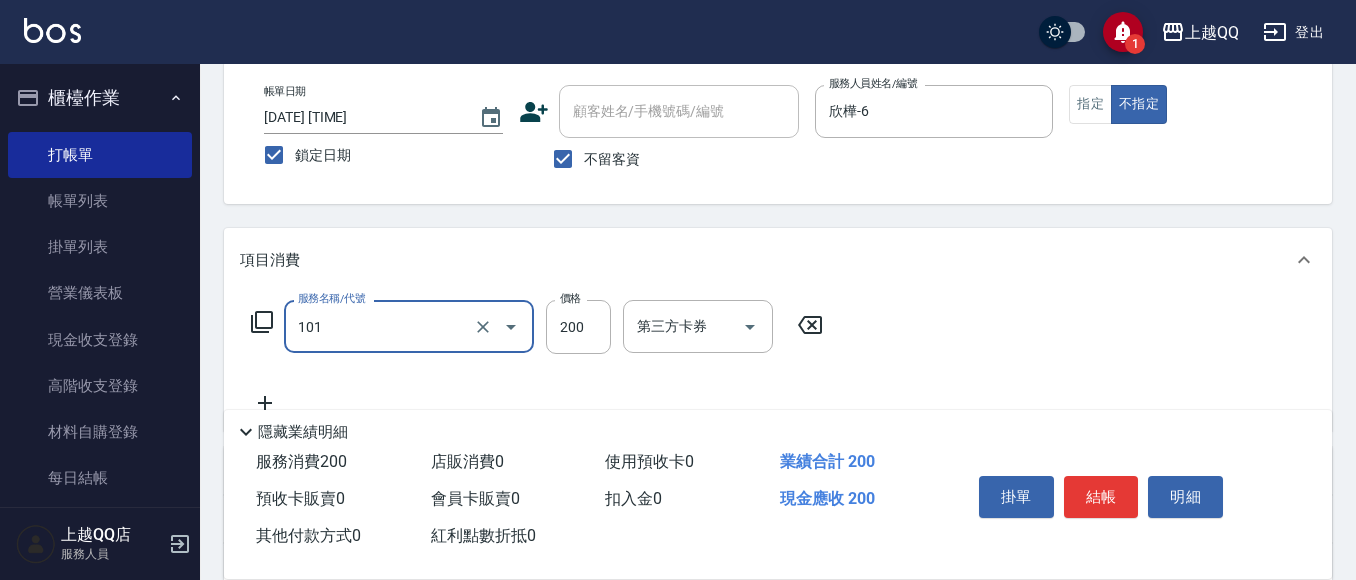 type on "洗髮(101)" 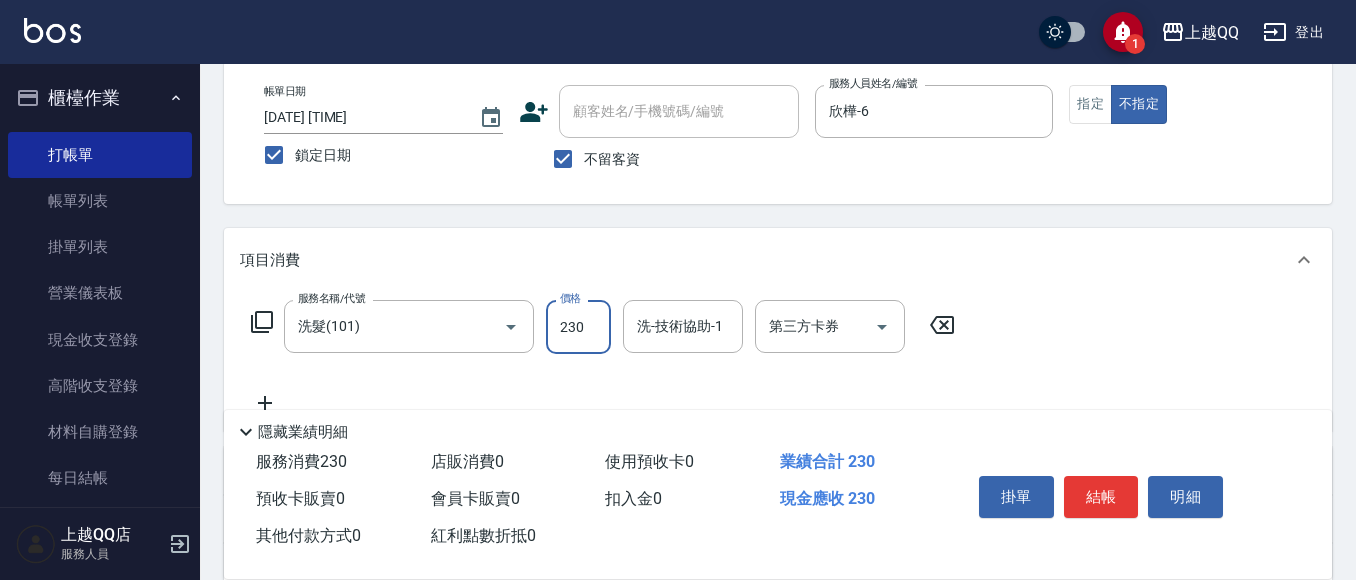 type on "230" 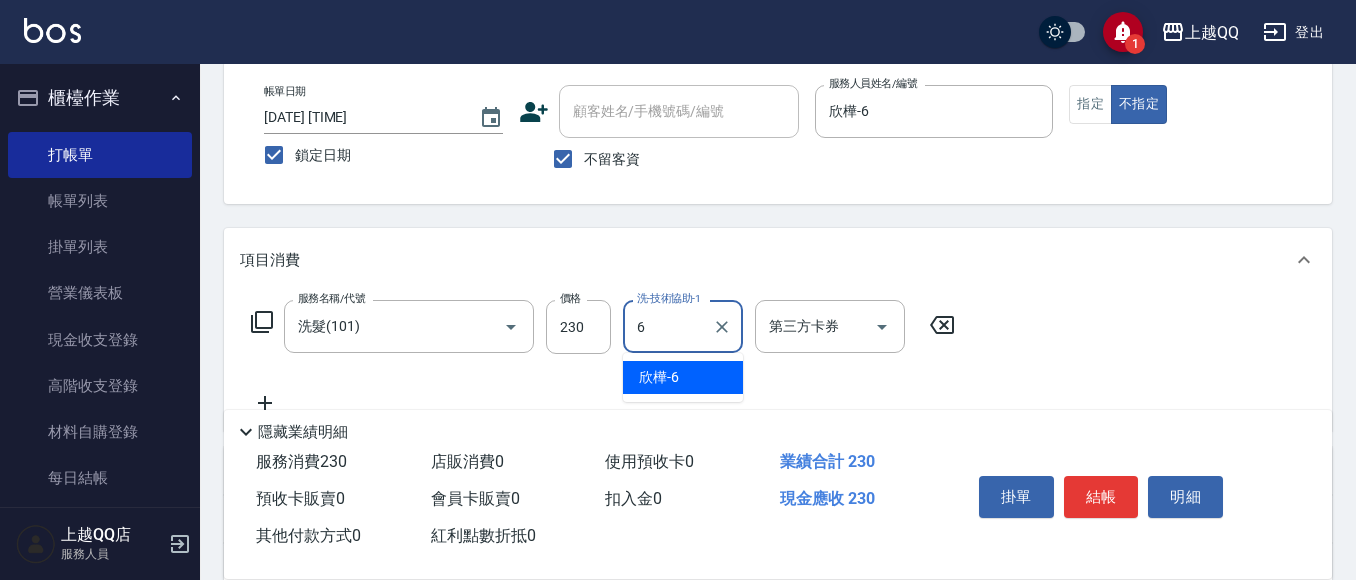 type on "欣樺-6" 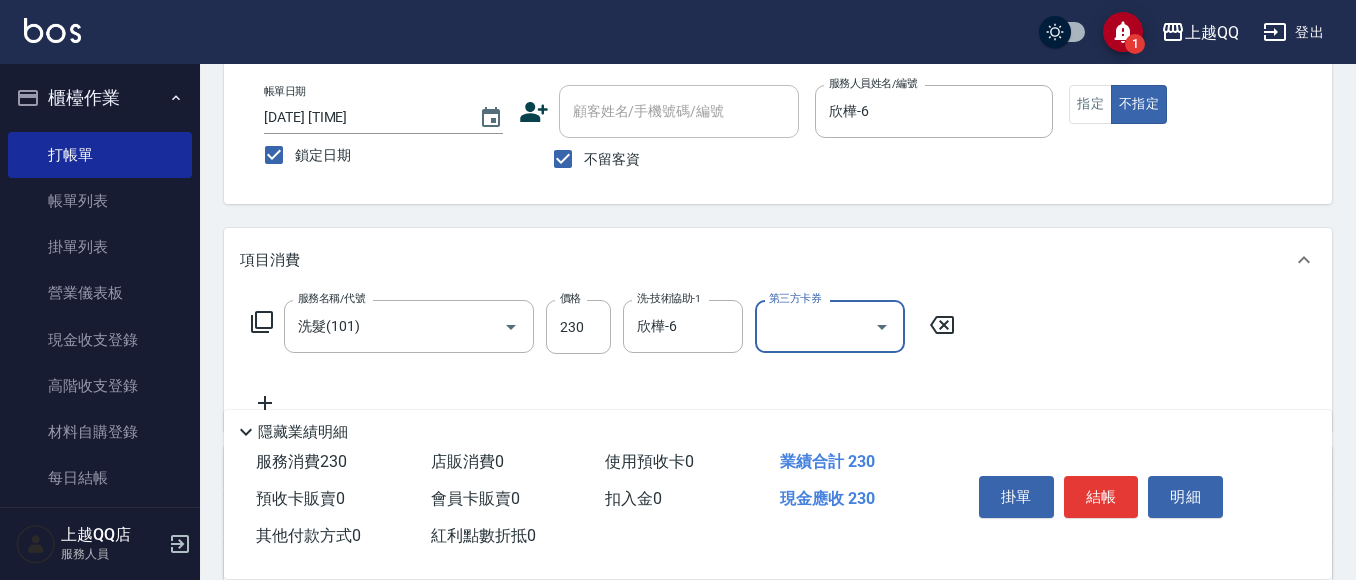 drag, startPoint x: 726, startPoint y: 317, endPoint x: 531, endPoint y: 1, distance: 371.3233 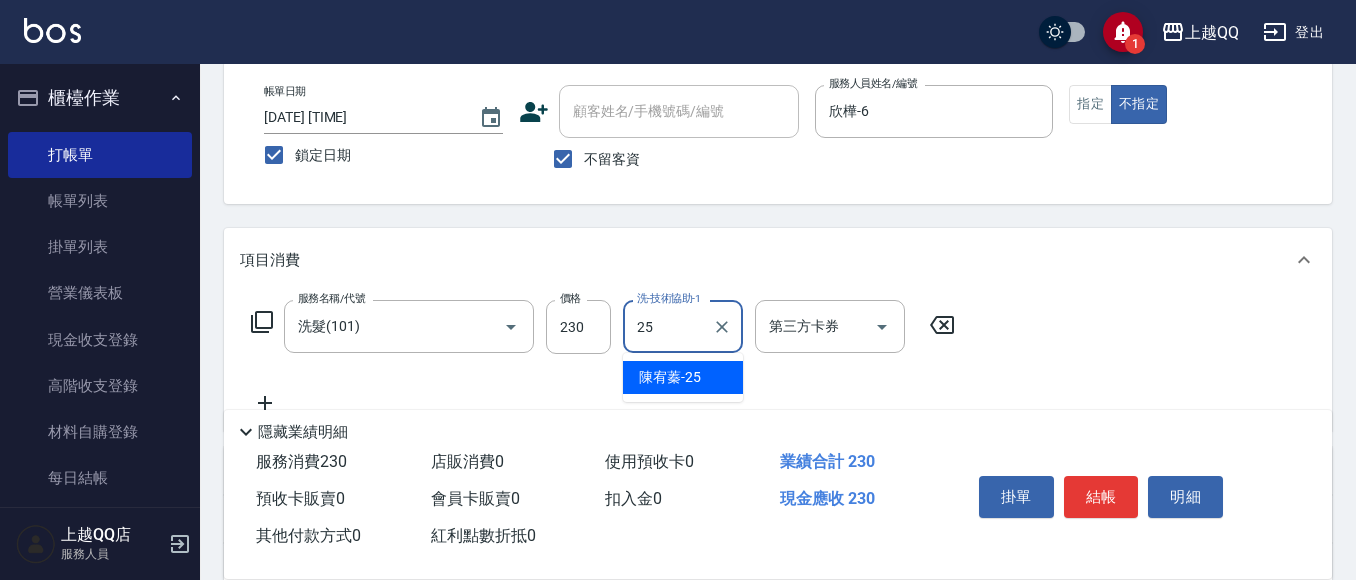 type on "陳宥蓁-25" 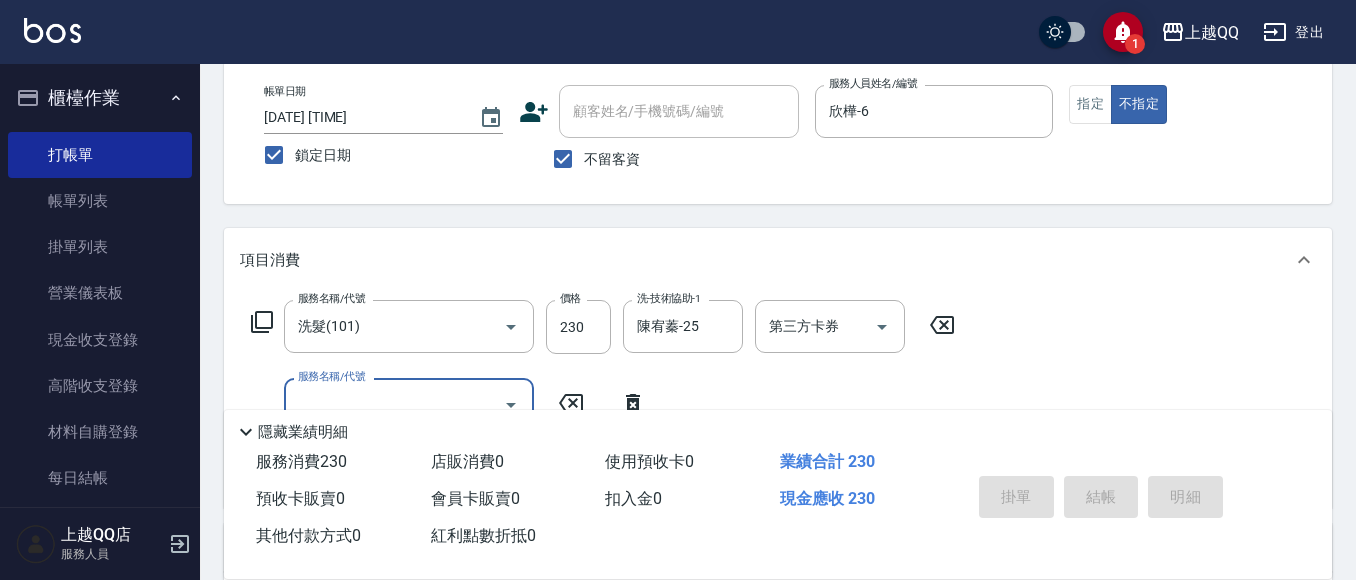 type 